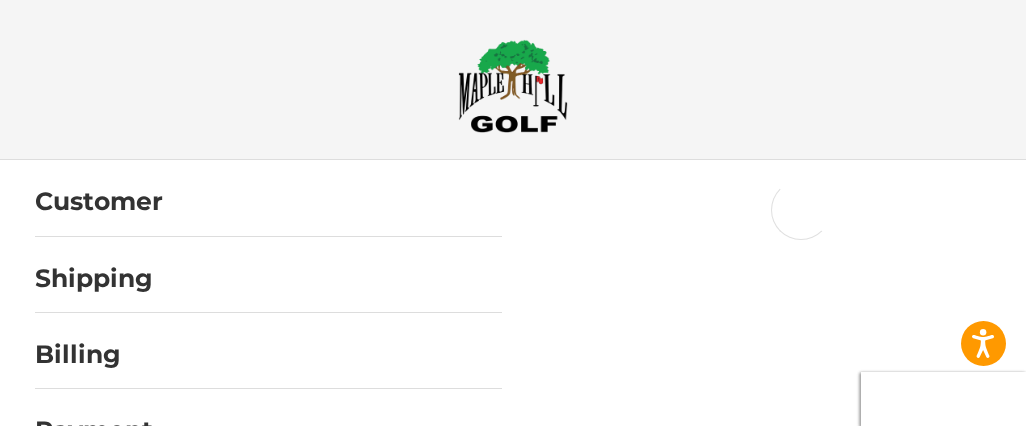 scroll, scrollTop: 0, scrollLeft: 0, axis: both 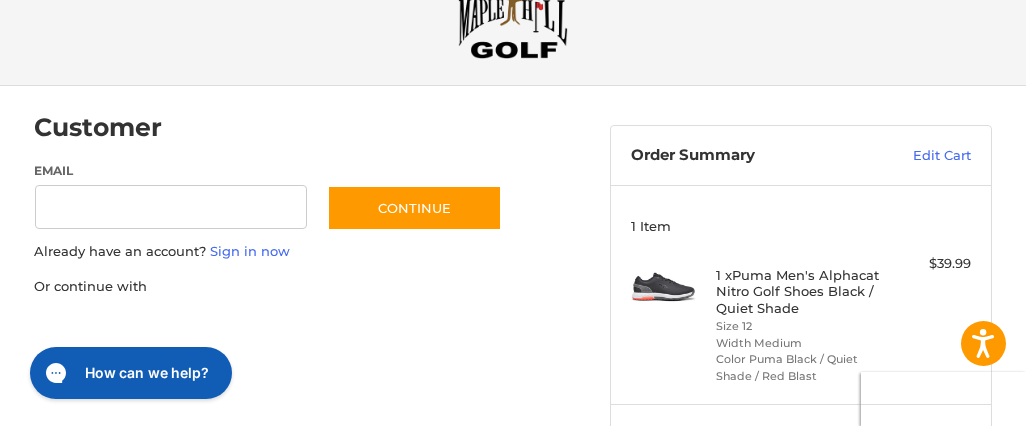 click at bounding box center [0, 680] 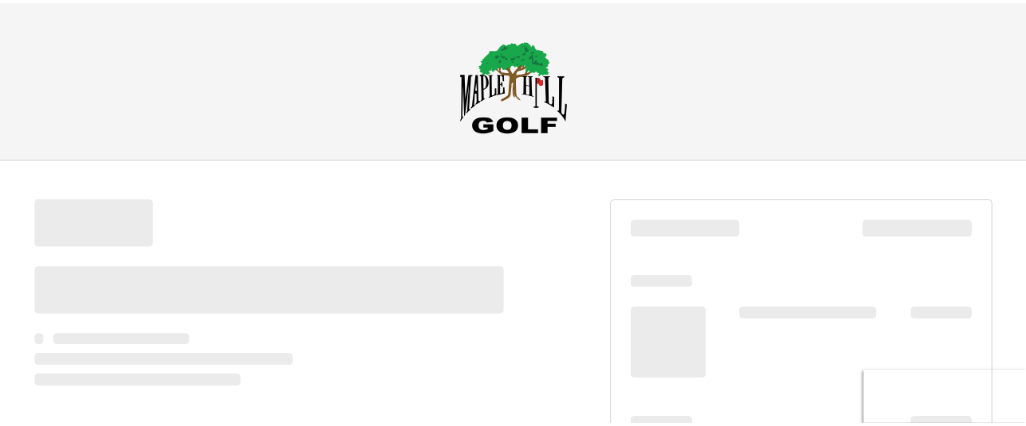 scroll, scrollTop: 74, scrollLeft: 0, axis: vertical 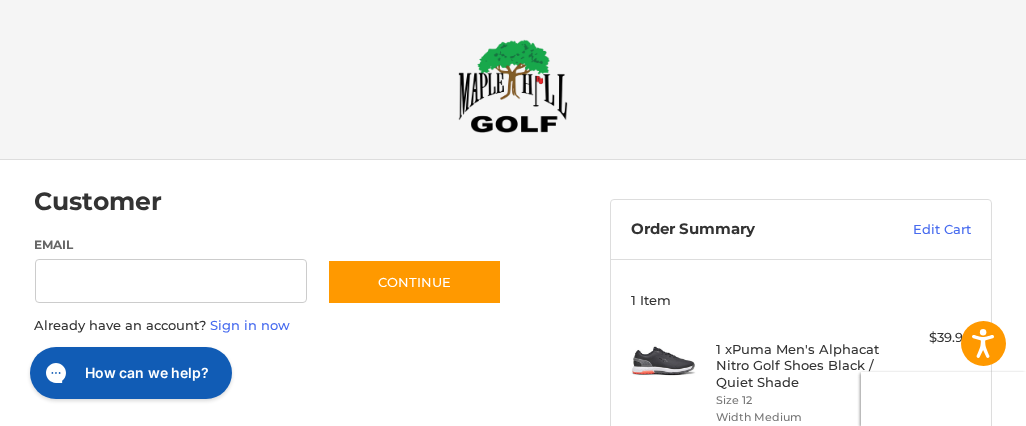 click at bounding box center [0, 754] 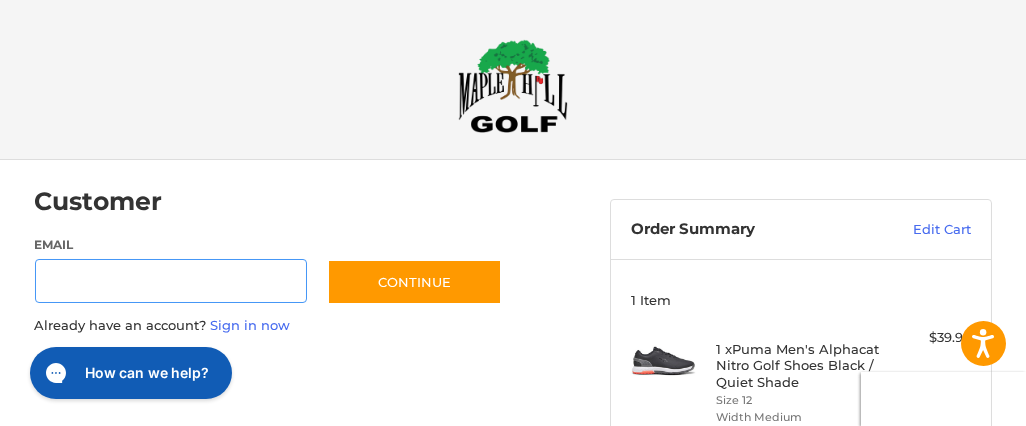 click on "Email" at bounding box center [171, 281] 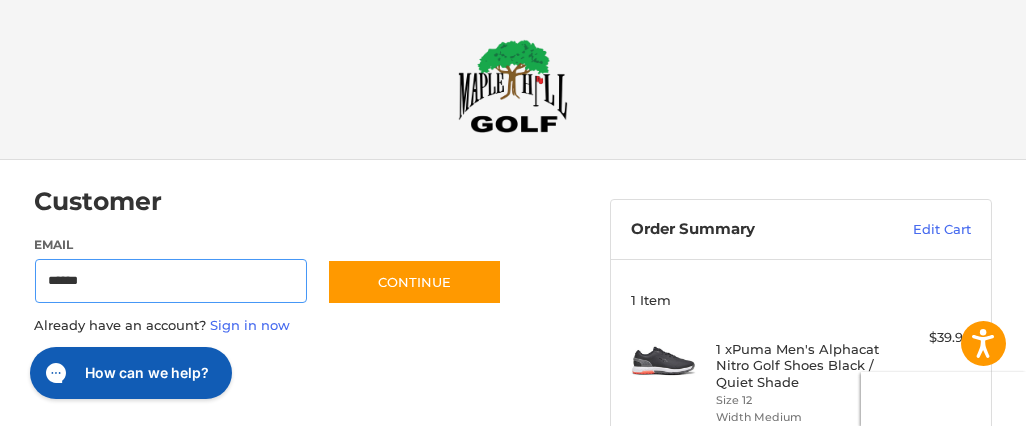 type on "**********" 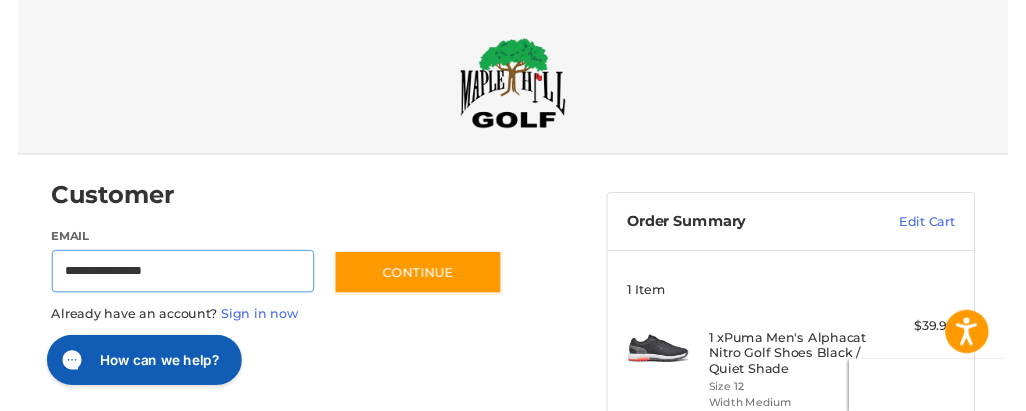 scroll, scrollTop: 100, scrollLeft: 0, axis: vertical 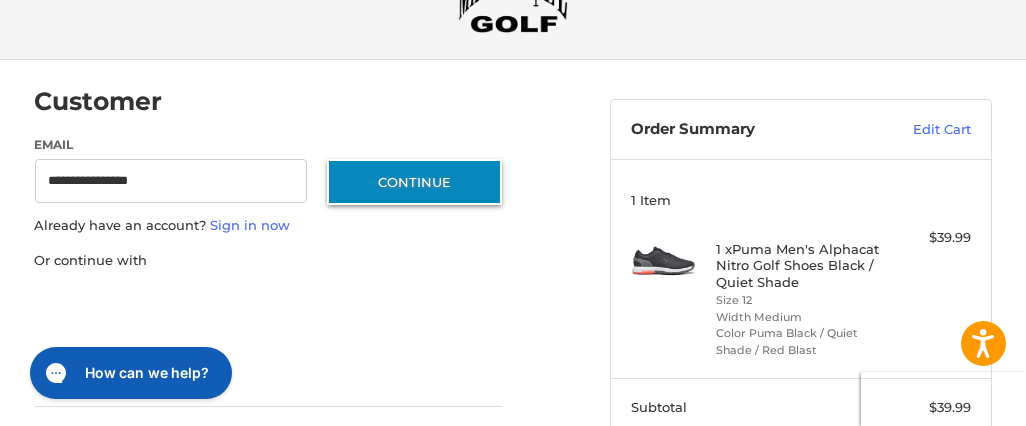 click on "Continue" at bounding box center (414, 182) 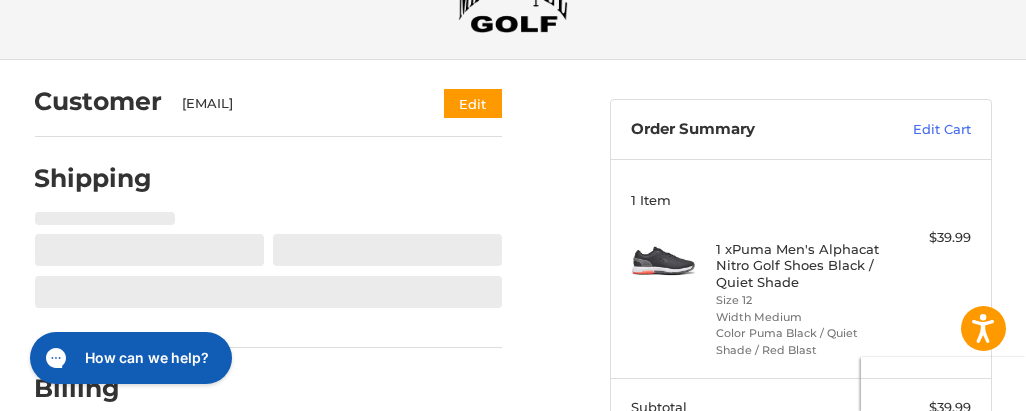 select on "**" 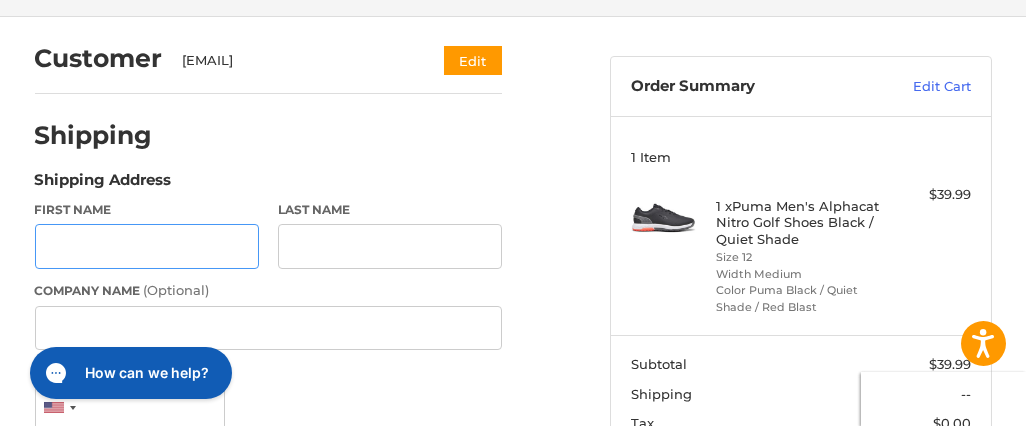 scroll, scrollTop: 150, scrollLeft: 0, axis: vertical 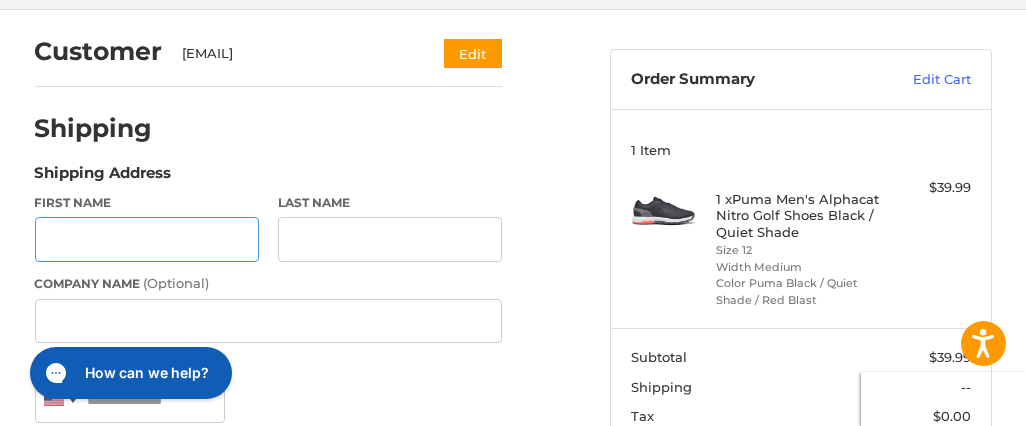click on "First Name" at bounding box center [147, 239] 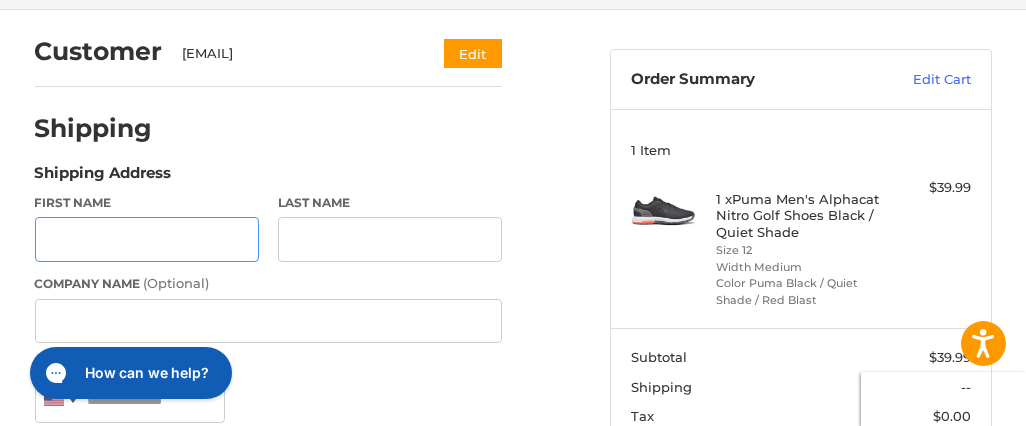 type on "*******" 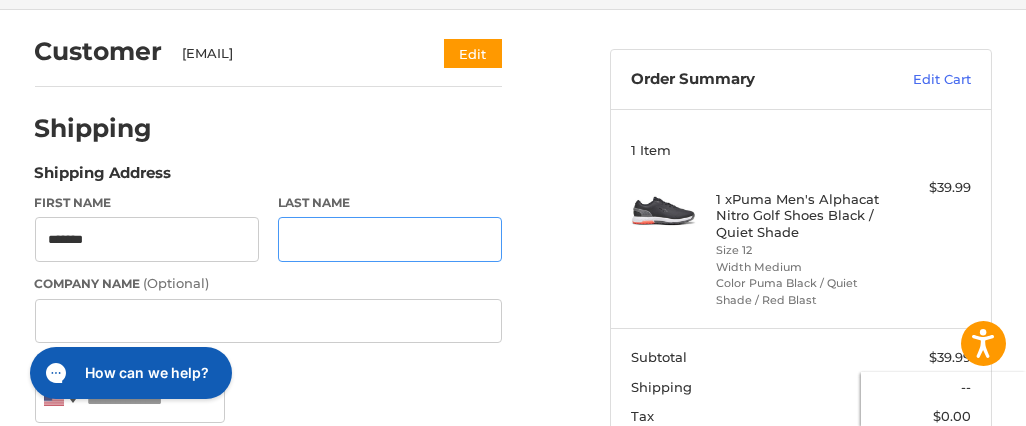 type on "*******" 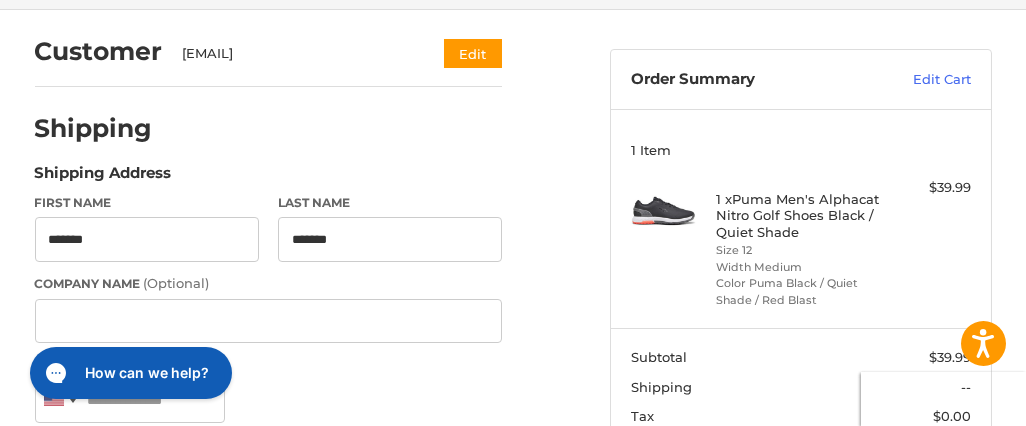 type on "**********" 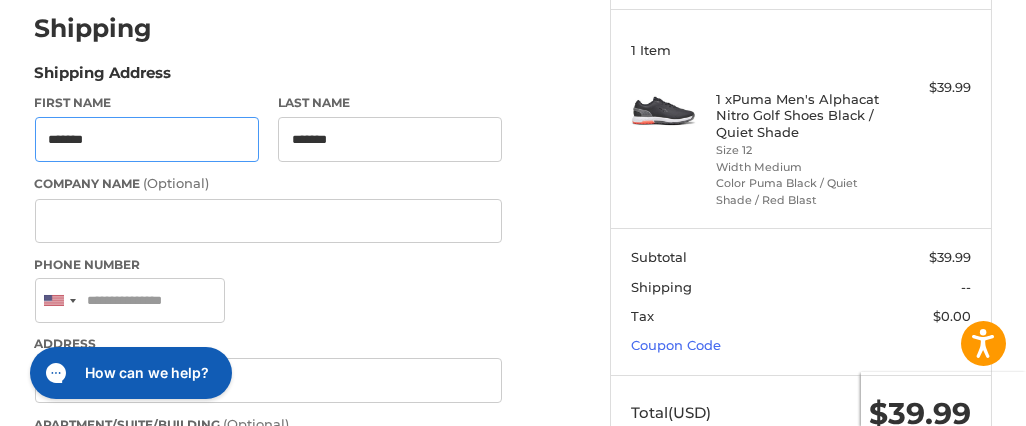 scroll, scrollTop: 350, scrollLeft: 0, axis: vertical 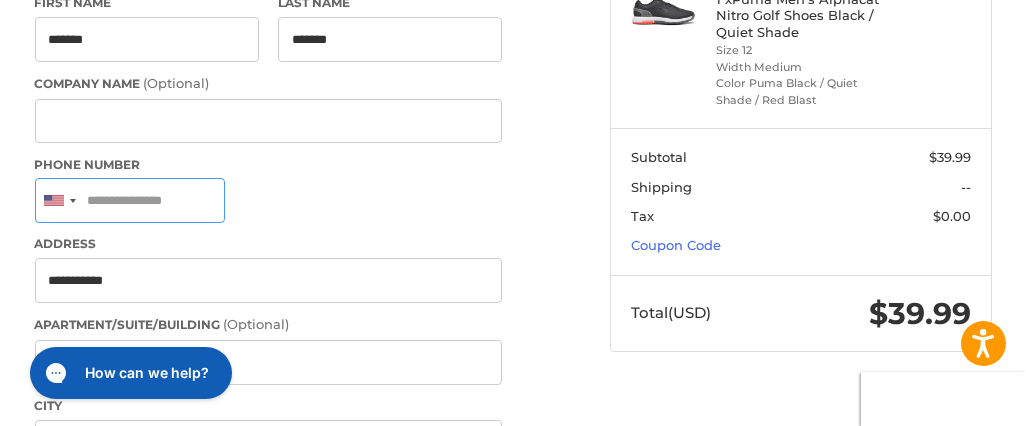 click on "Phone Number" at bounding box center [130, 200] 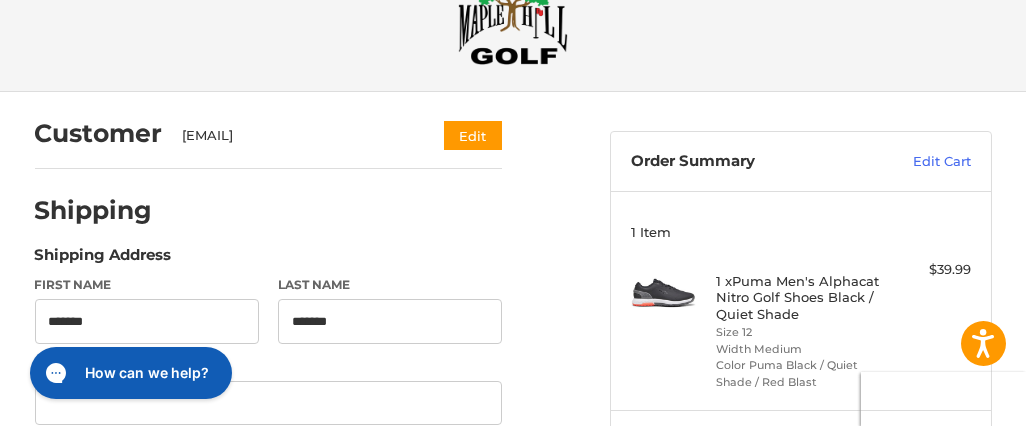 scroll, scrollTop: 50, scrollLeft: 0, axis: vertical 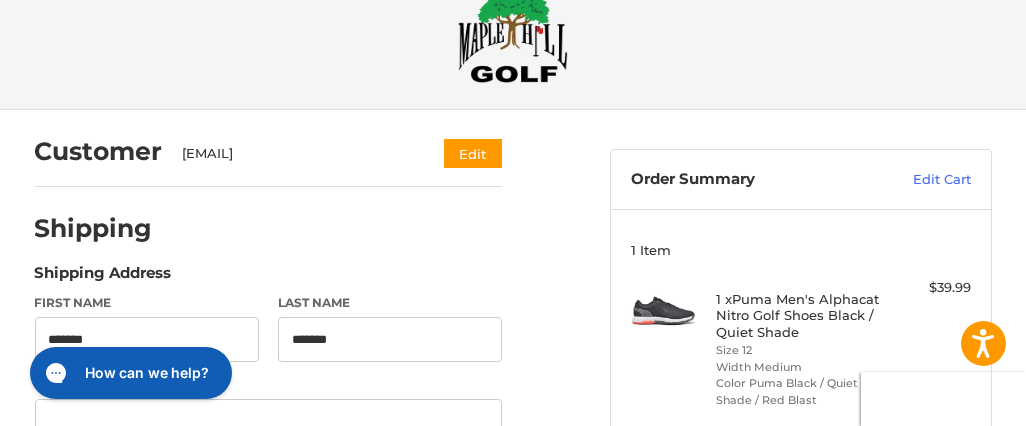 type on "***" 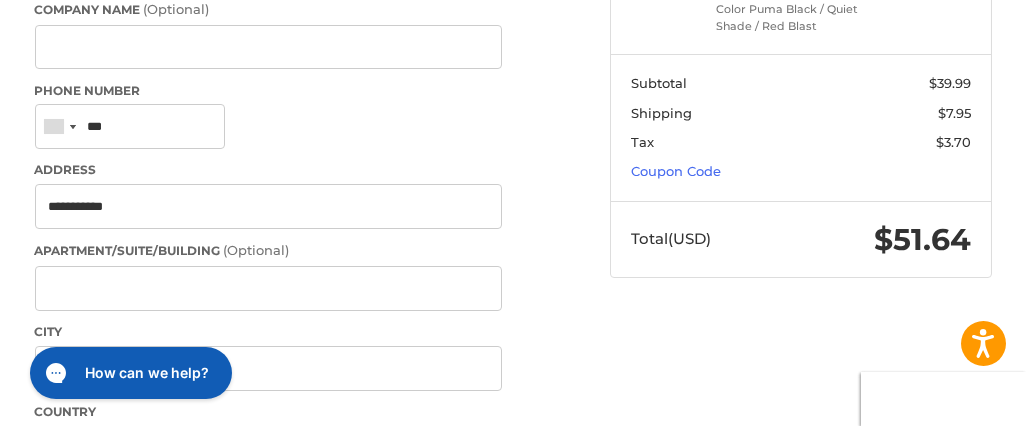 scroll, scrollTop: 450, scrollLeft: 0, axis: vertical 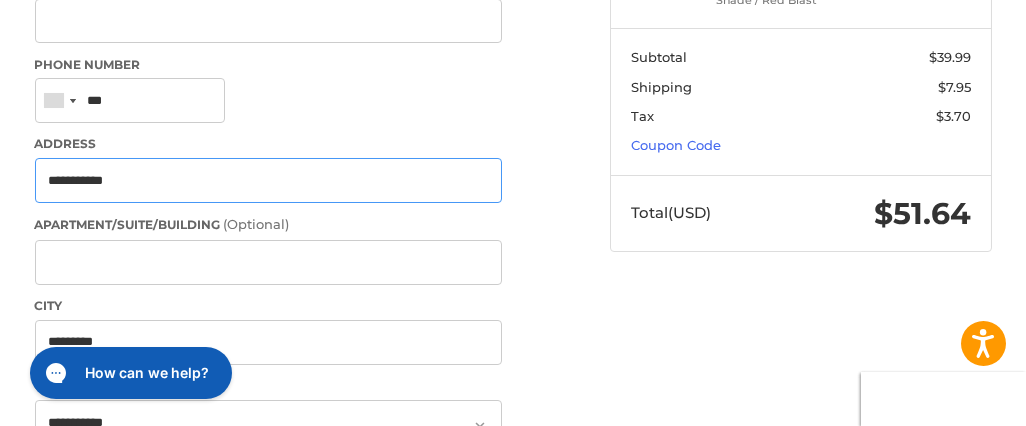 click on "**********" at bounding box center (269, 180) 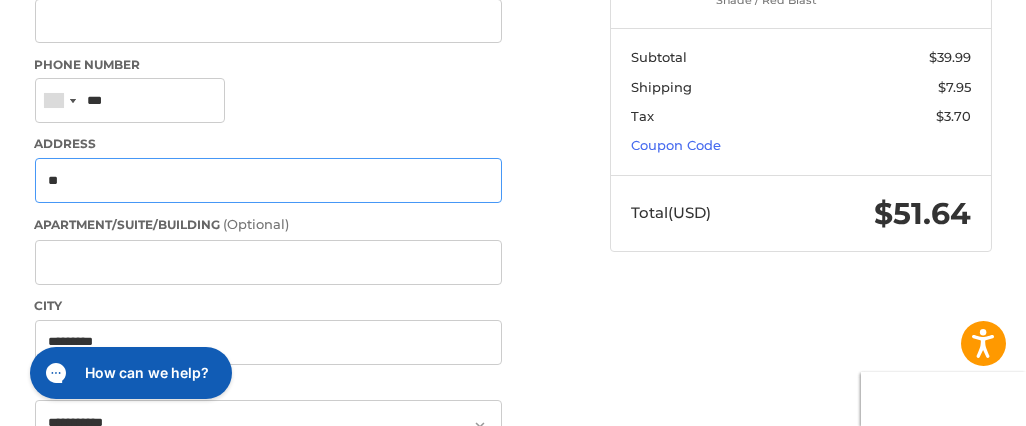 type on "*" 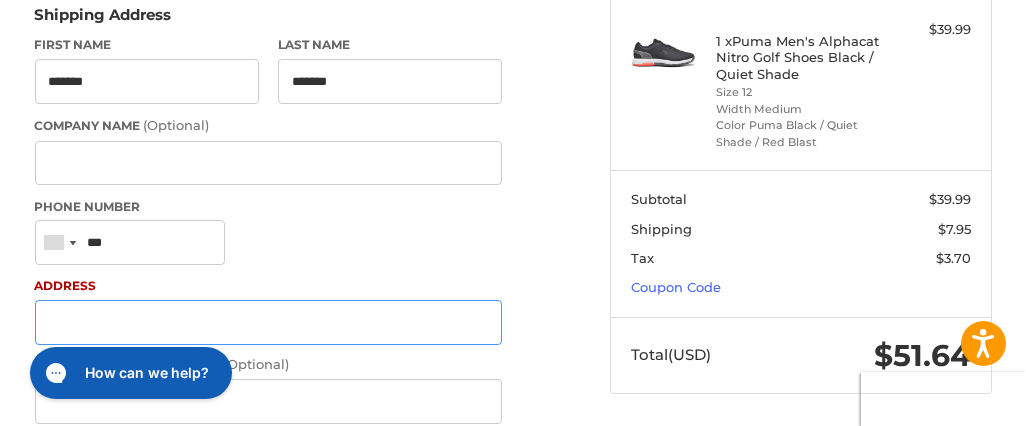 scroll, scrollTop: 350, scrollLeft: 0, axis: vertical 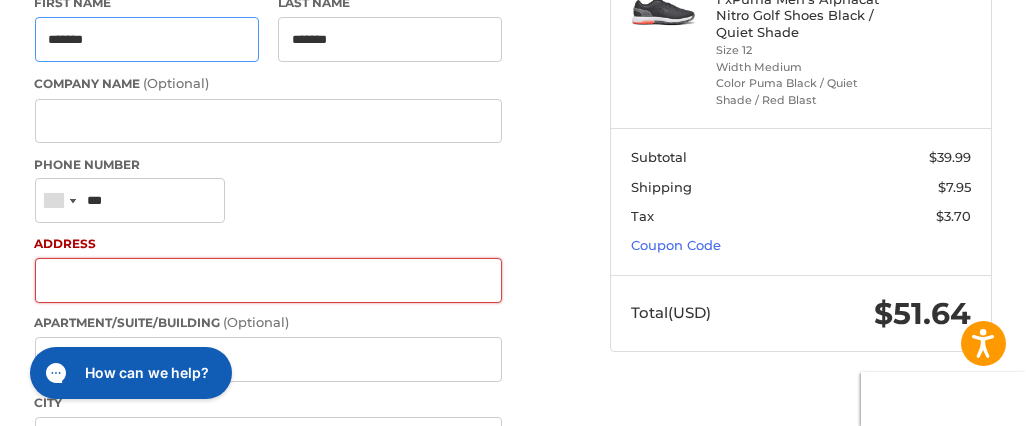 click on "*******" at bounding box center [147, 39] 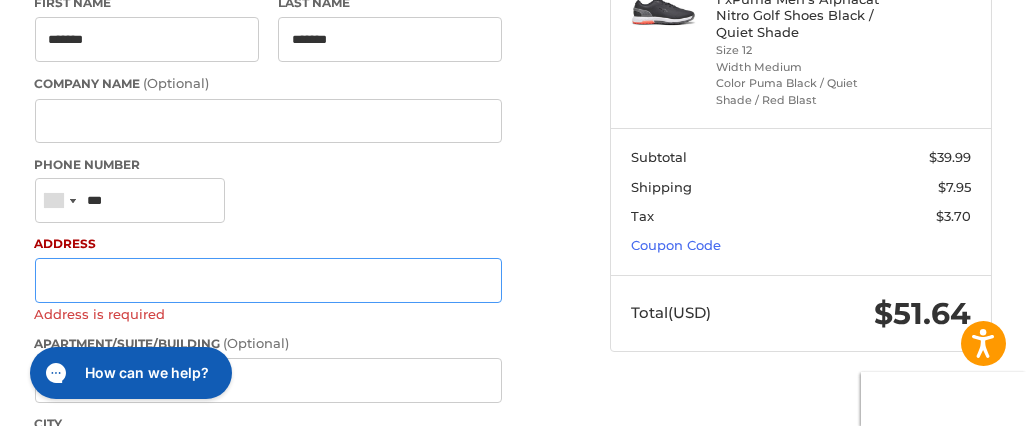 click on "Address" at bounding box center [269, 280] 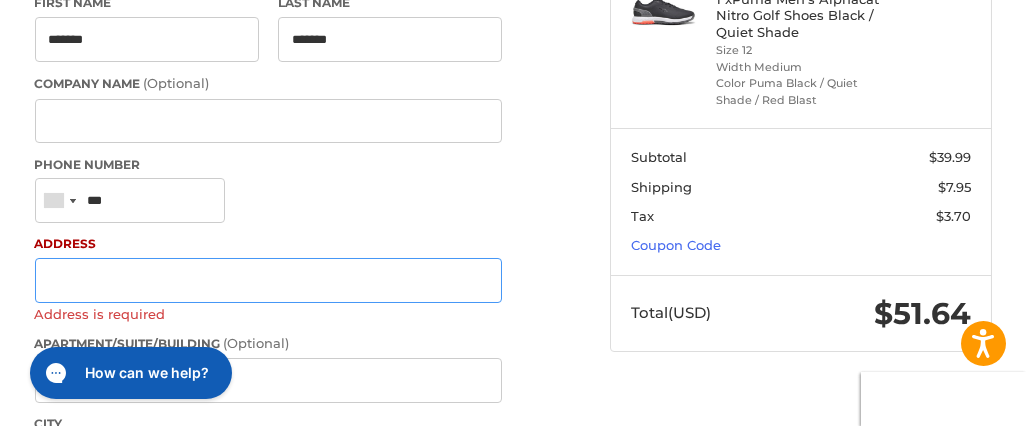 type on "**********" 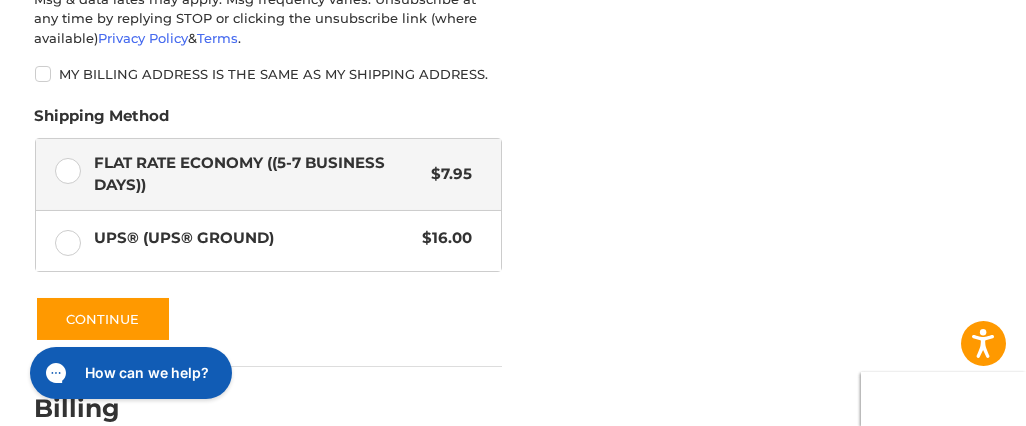 scroll, scrollTop: 1150, scrollLeft: 0, axis: vertical 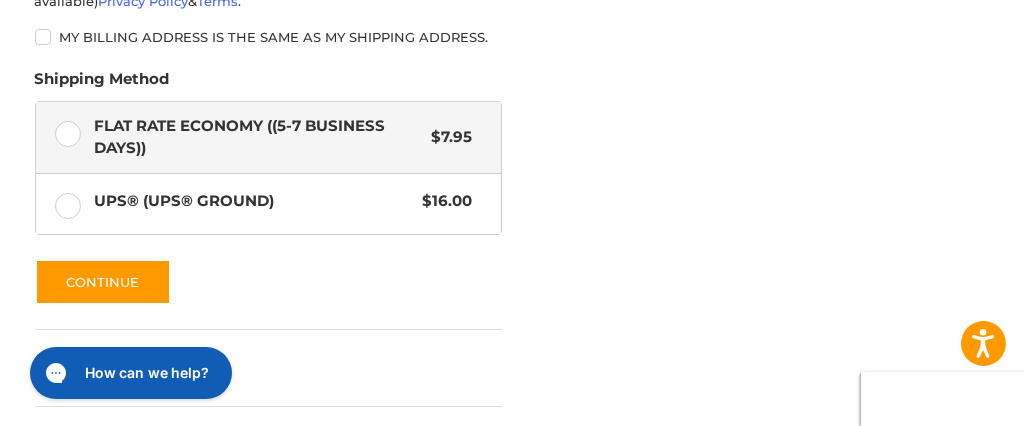 click on "Flat Rate Economy ((5-7 Business Days)) $7.95" at bounding box center [269, 137] 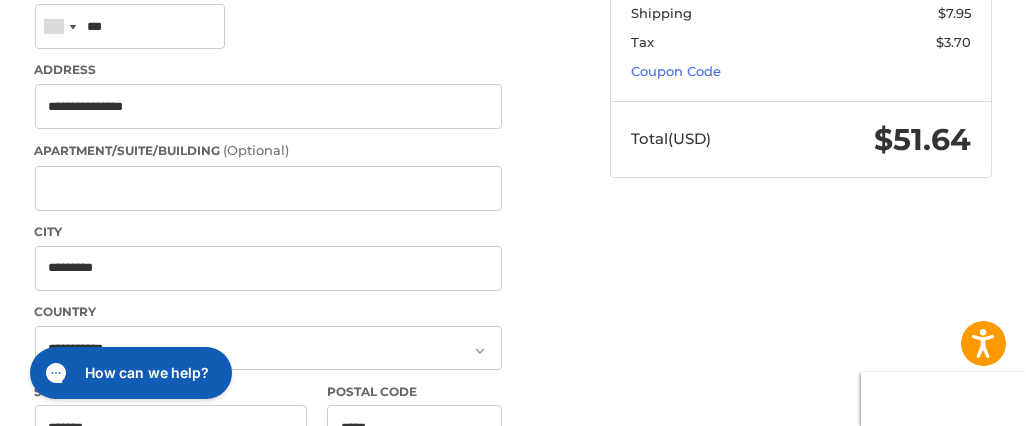 scroll, scrollTop: 324, scrollLeft: 0, axis: vertical 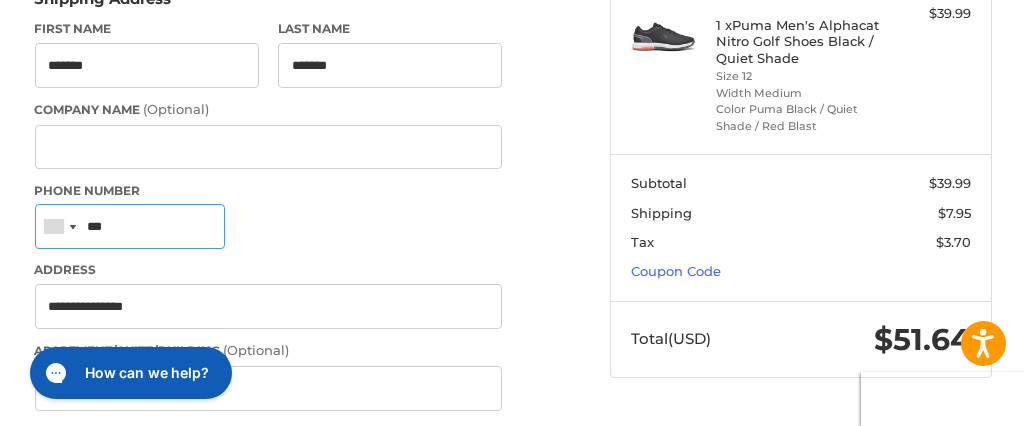 click on "***" at bounding box center (130, 226) 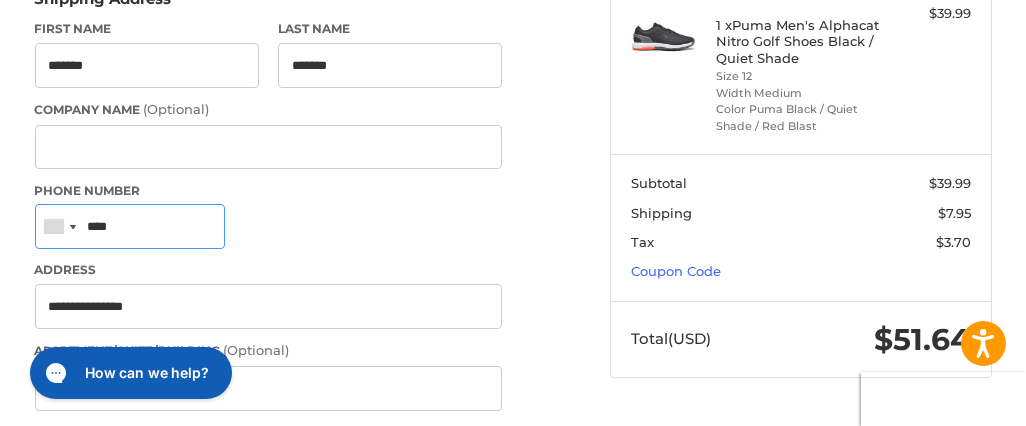 type on "****" 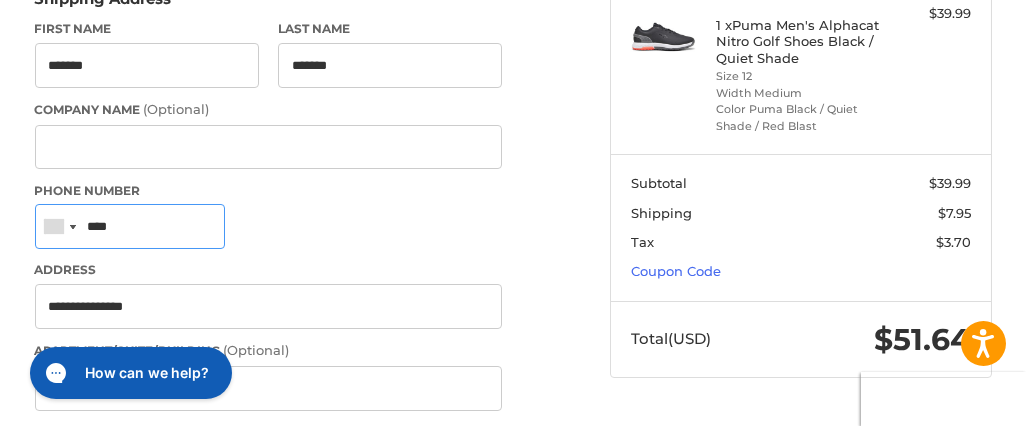 click on "****" at bounding box center (130, 226) 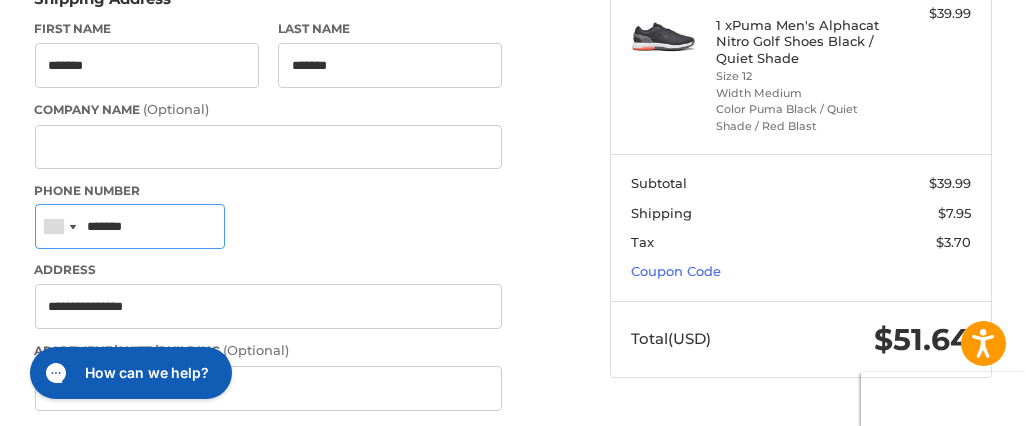type on "*******" 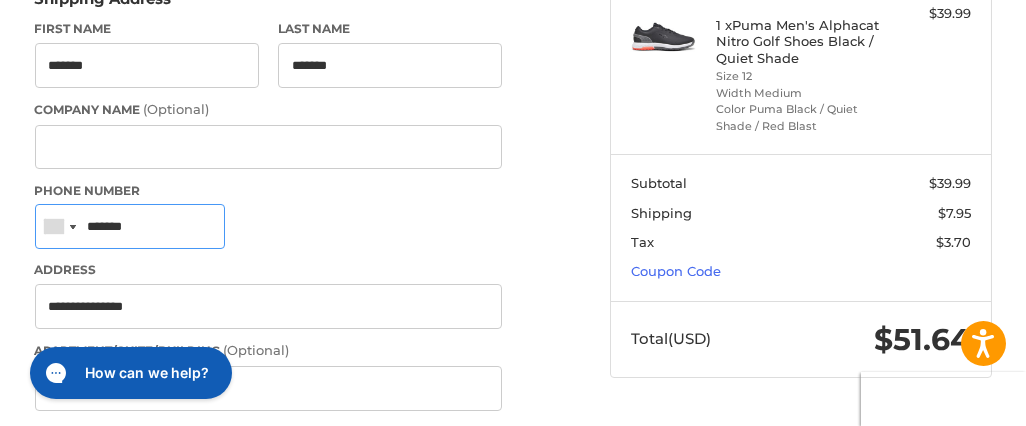click on "*******" at bounding box center [130, 226] 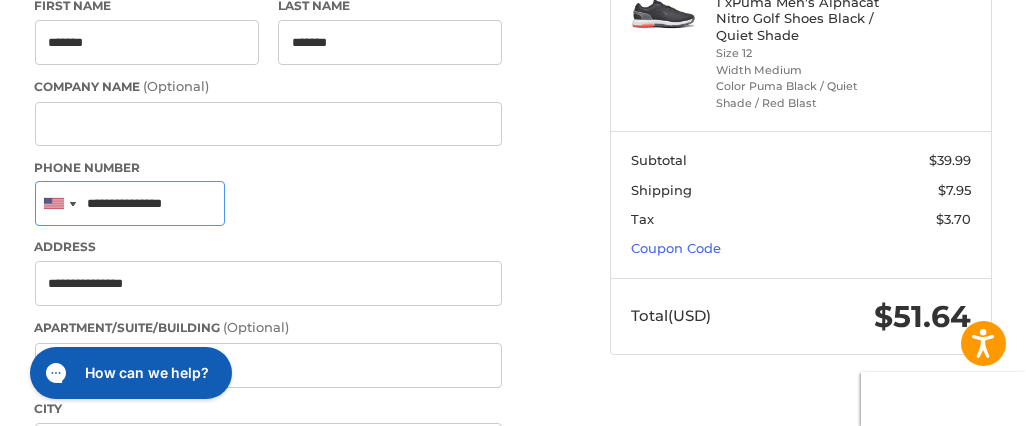 type on "**********" 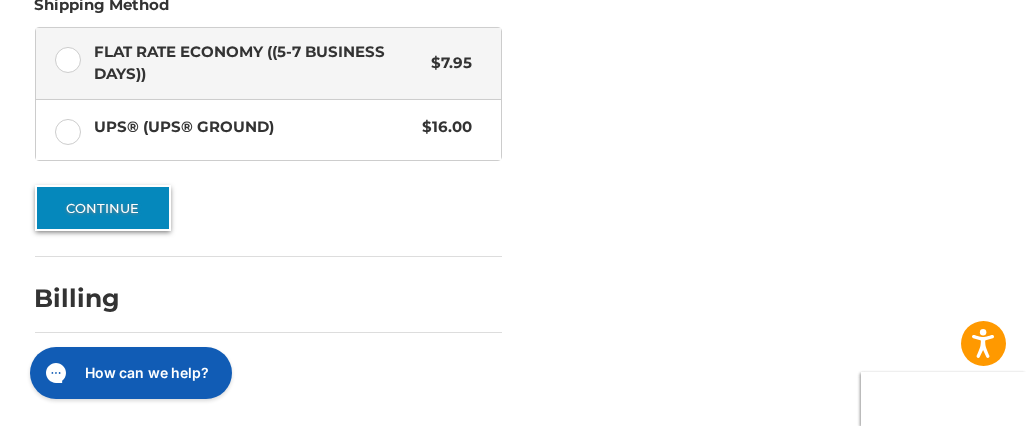 scroll, scrollTop: 1223, scrollLeft: 0, axis: vertical 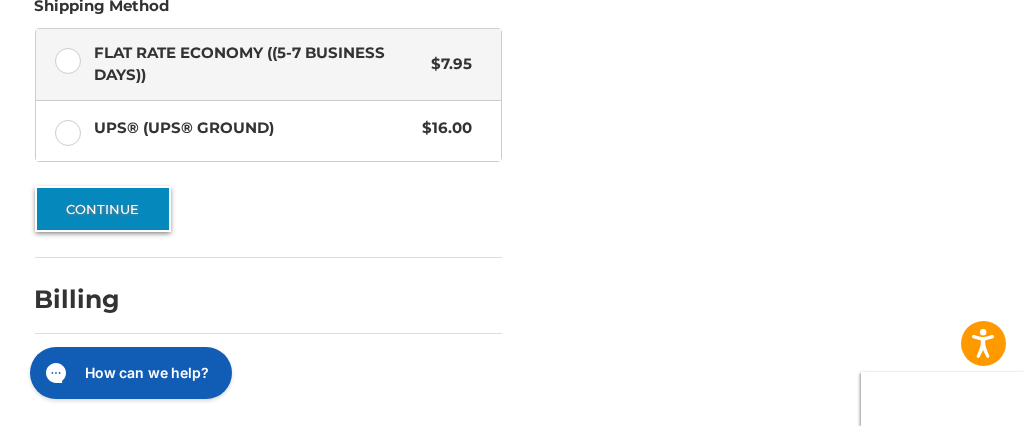 click on "Continue" at bounding box center [103, 209] 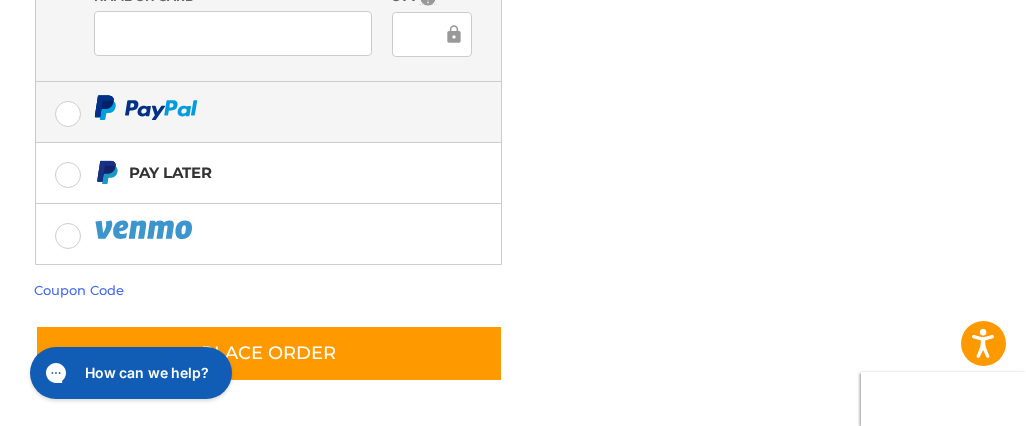 scroll, scrollTop: 860, scrollLeft: 0, axis: vertical 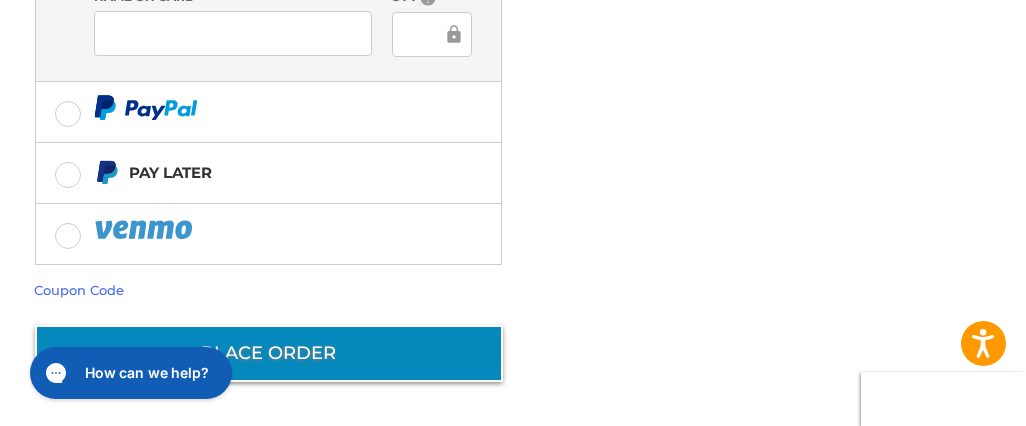 click on "Place Order" at bounding box center [269, 353] 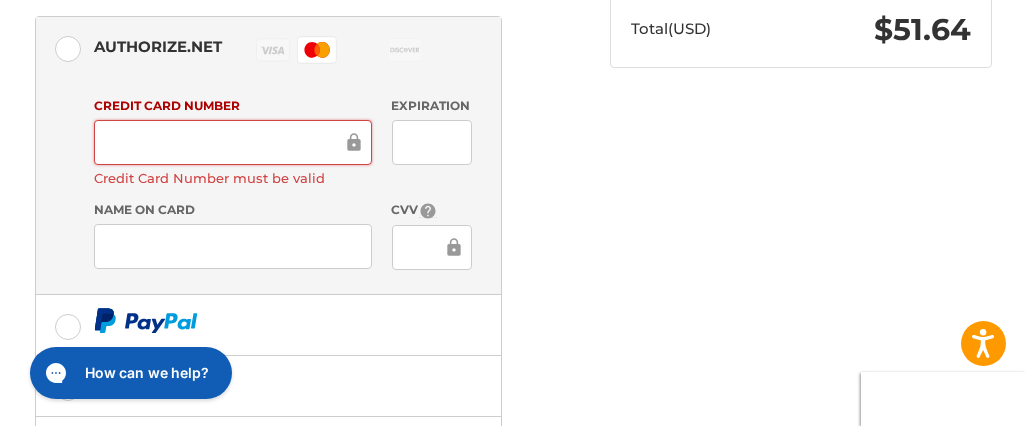 scroll, scrollTop: 580, scrollLeft: 0, axis: vertical 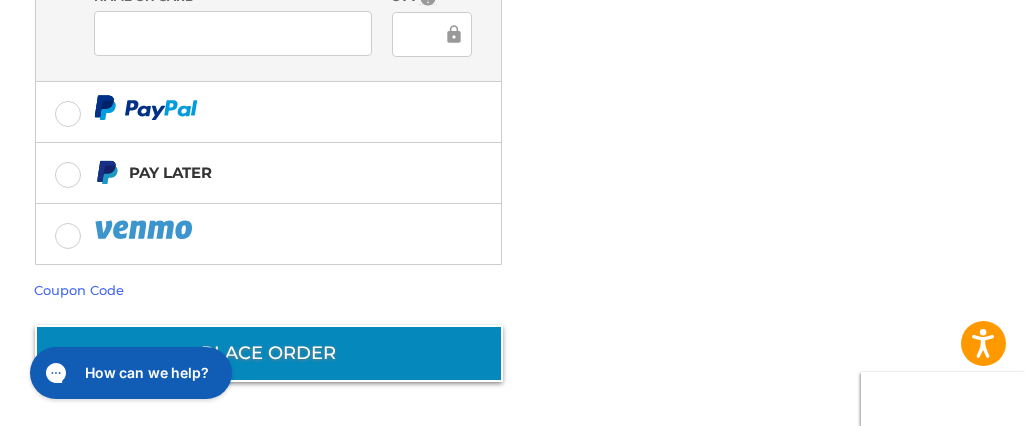 click on "Place Order" at bounding box center [269, 353] 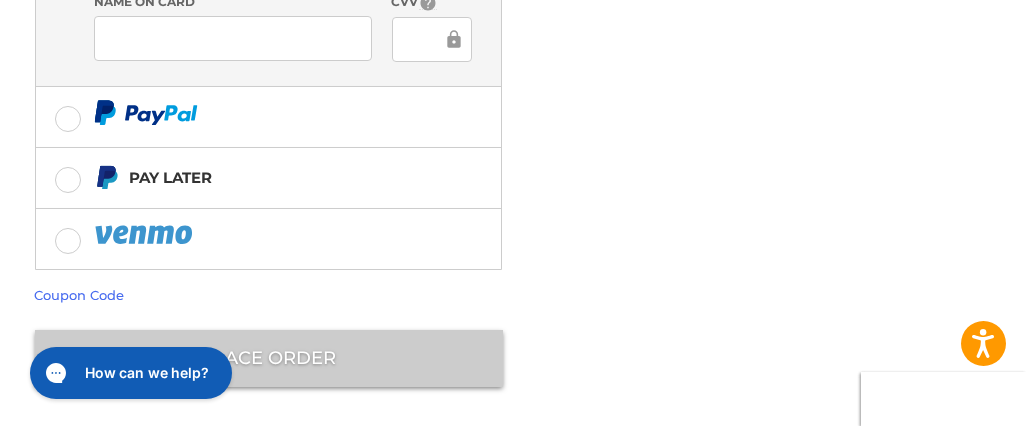 scroll, scrollTop: 860, scrollLeft: 0, axis: vertical 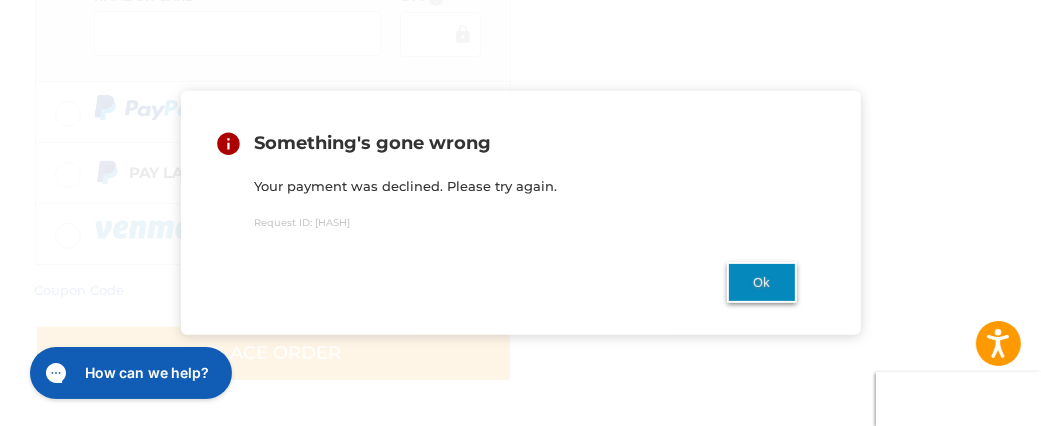 click on "Ok" at bounding box center [762, 282] 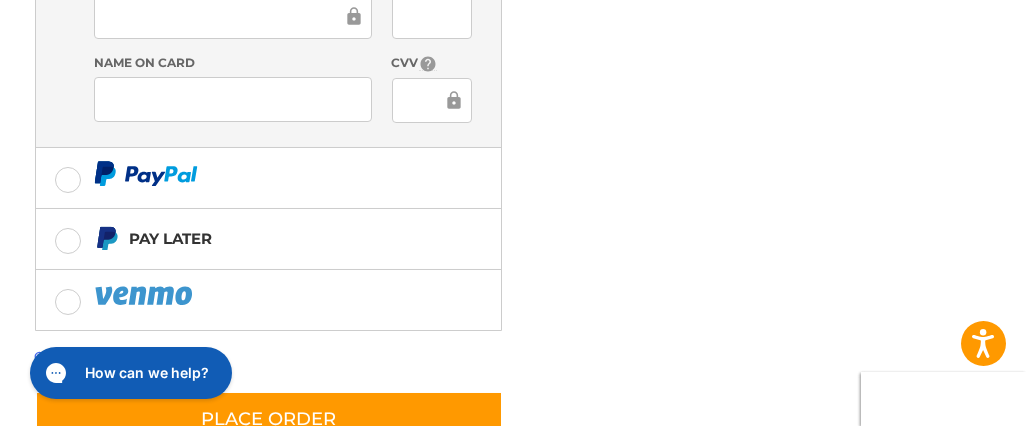 scroll, scrollTop: 860, scrollLeft: 0, axis: vertical 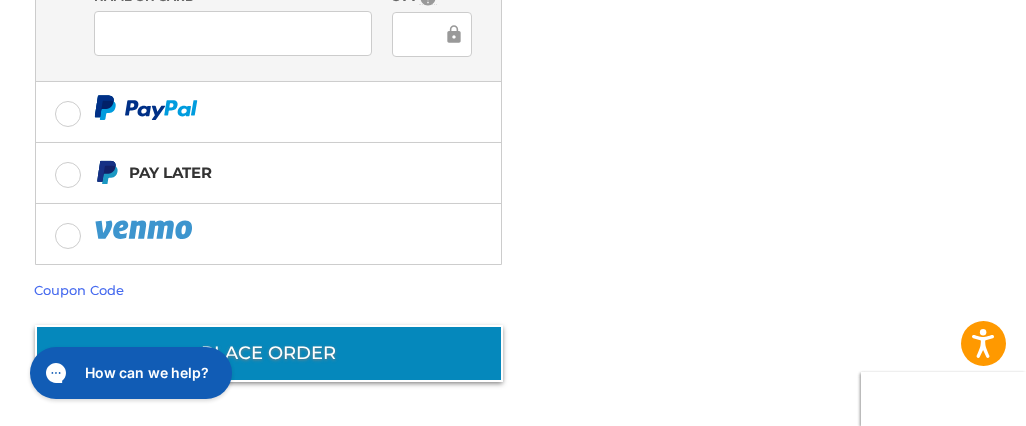 click on "Place Order" at bounding box center [269, 353] 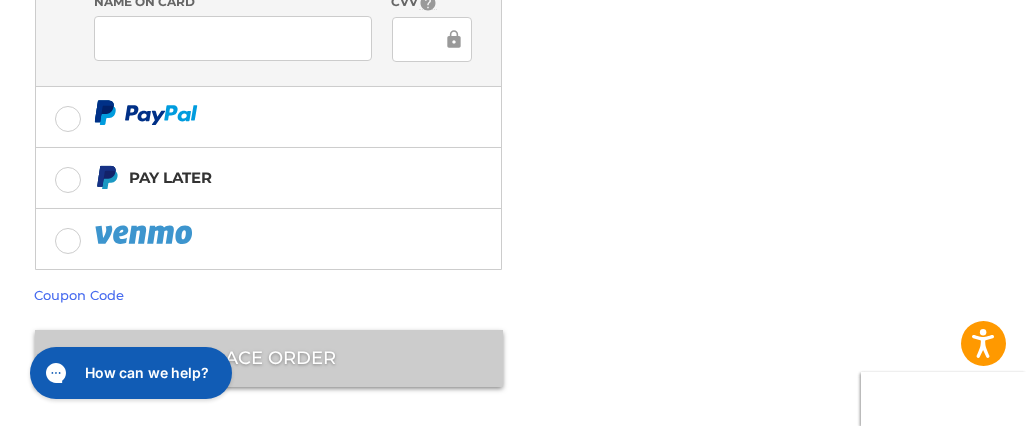 scroll, scrollTop: 860, scrollLeft: 0, axis: vertical 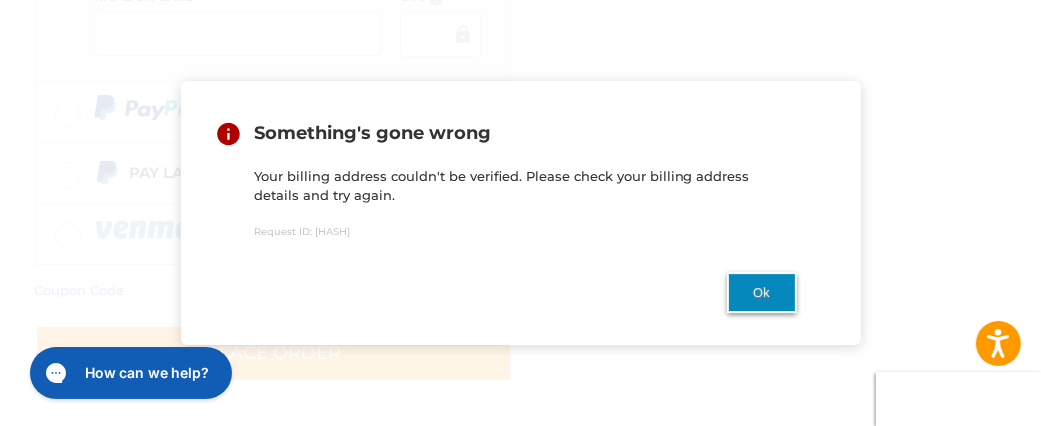 click on "Ok" at bounding box center (762, 292) 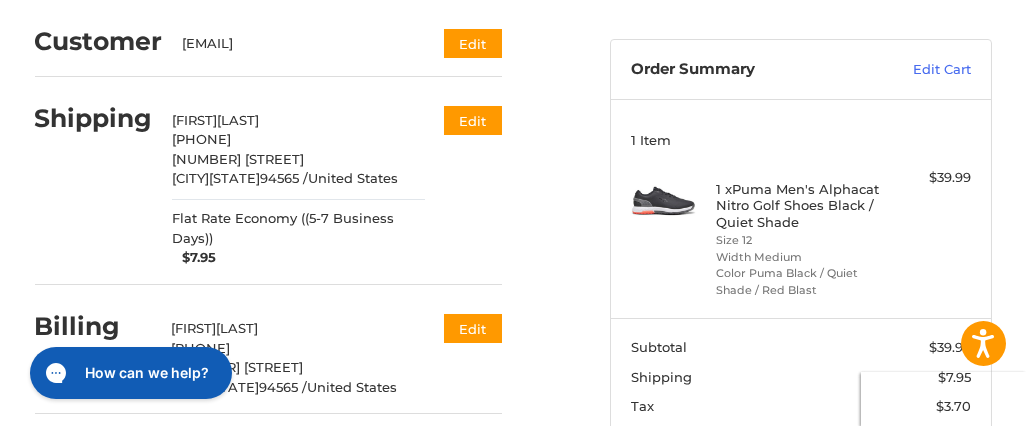 scroll, scrollTop: 360, scrollLeft: 0, axis: vertical 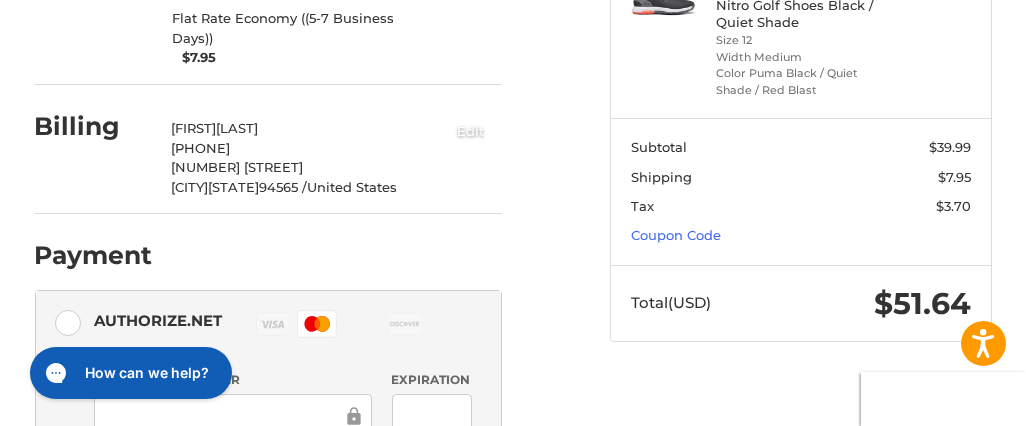 click on "Edit" at bounding box center [471, 130] 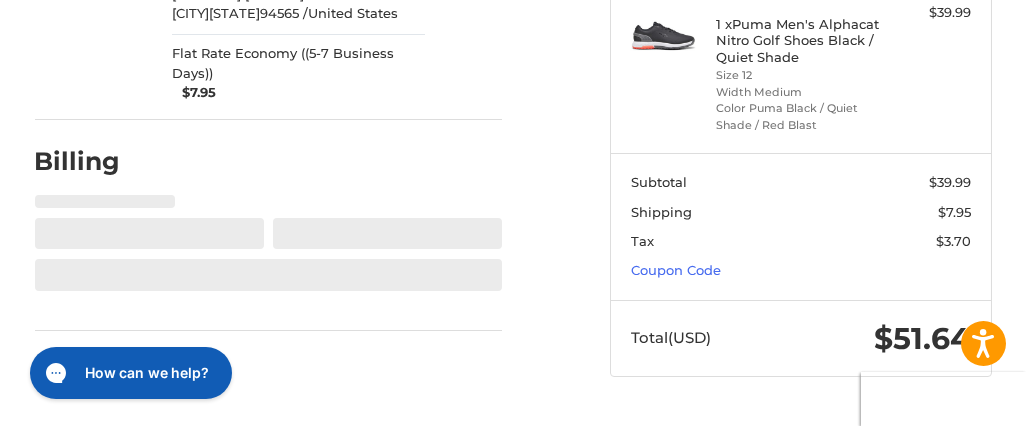 select on "**" 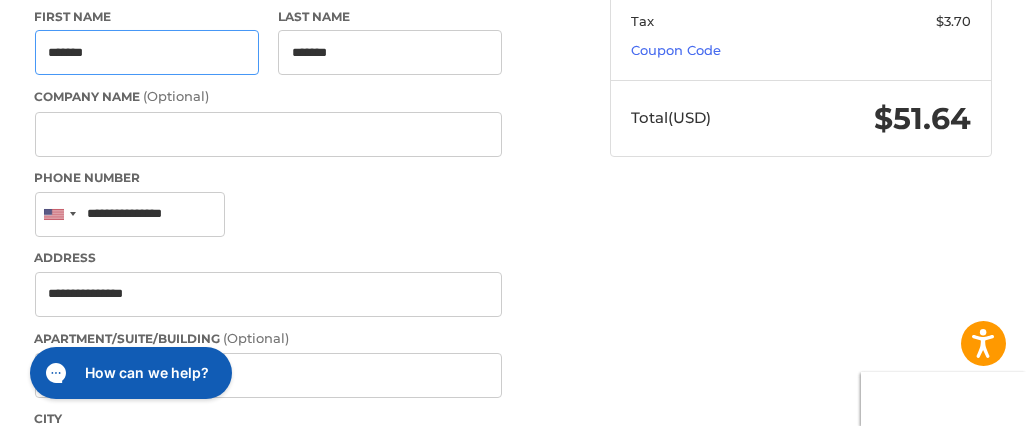 scroll, scrollTop: 662, scrollLeft: 0, axis: vertical 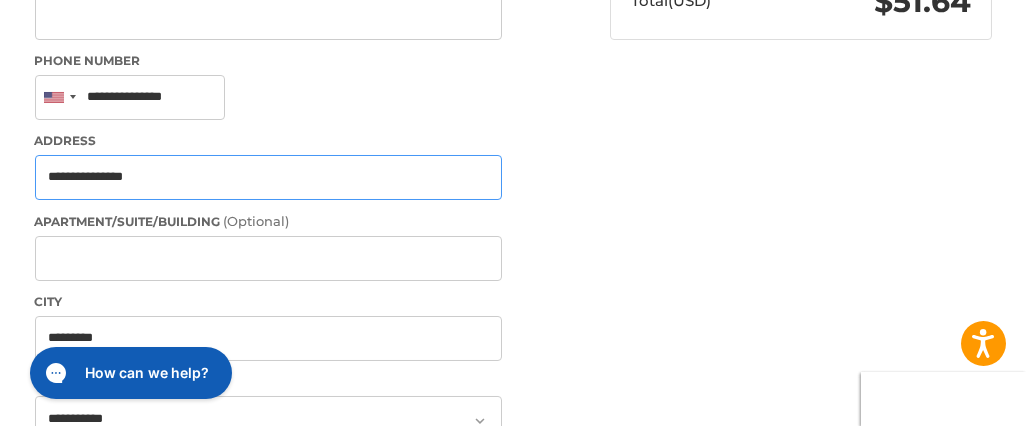 click on "**********" at bounding box center (269, 177) 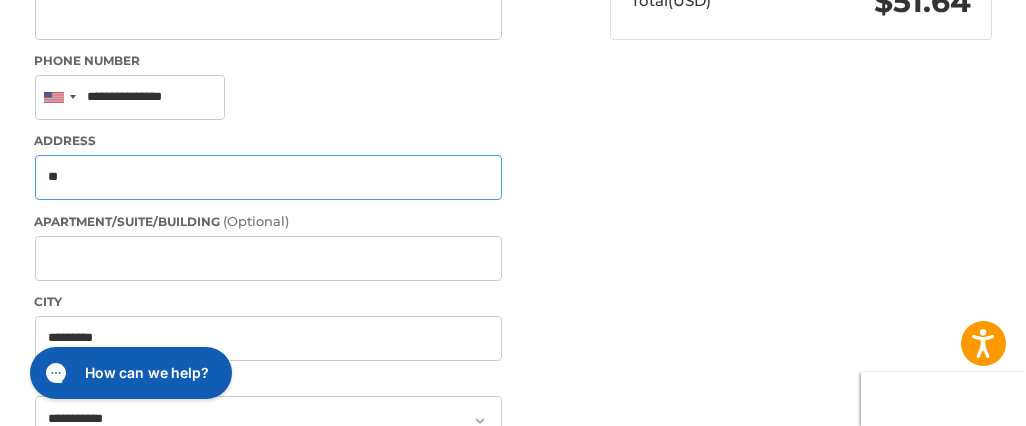 type on "*" 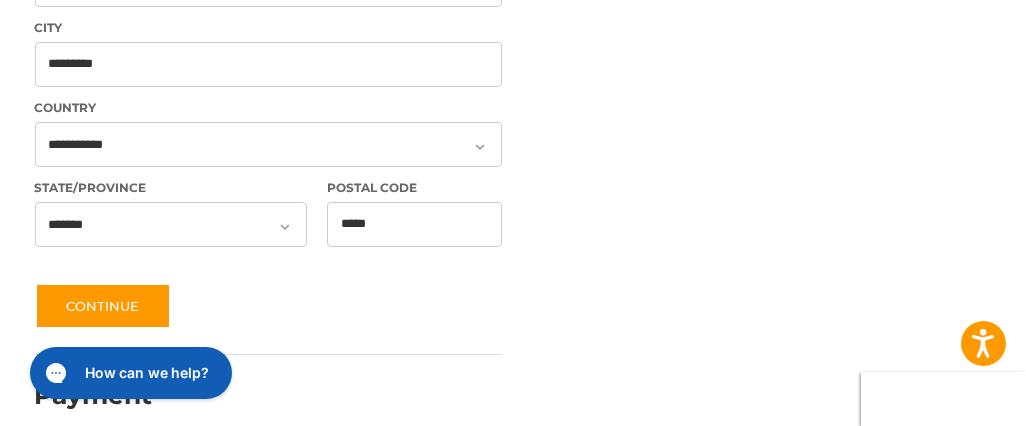 scroll, scrollTop: 963, scrollLeft: 0, axis: vertical 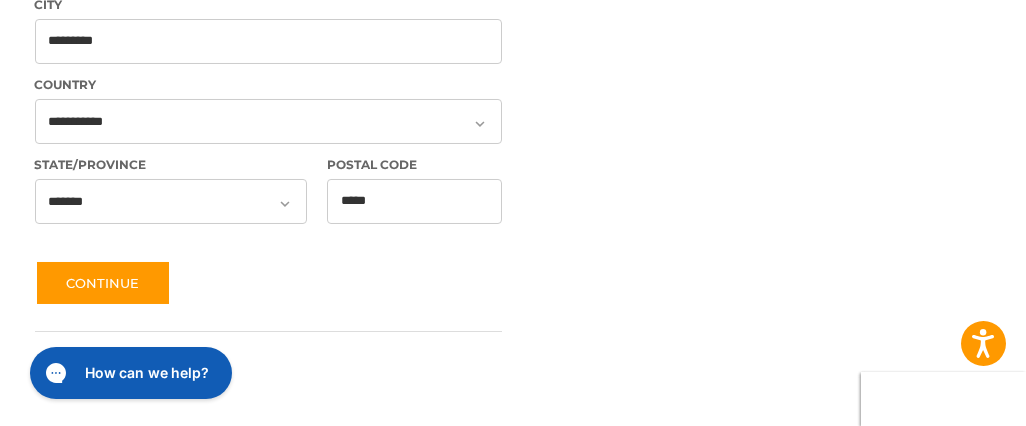 type on "**********" 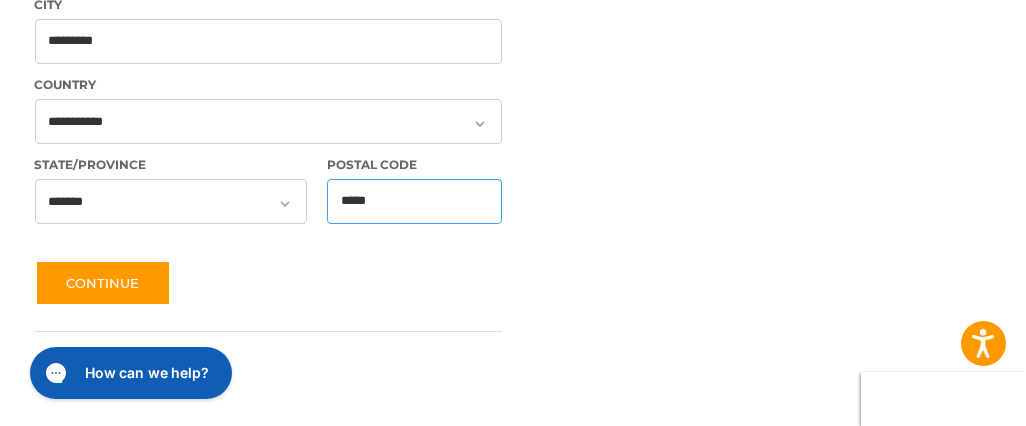 click on "*****" at bounding box center [414, 201] 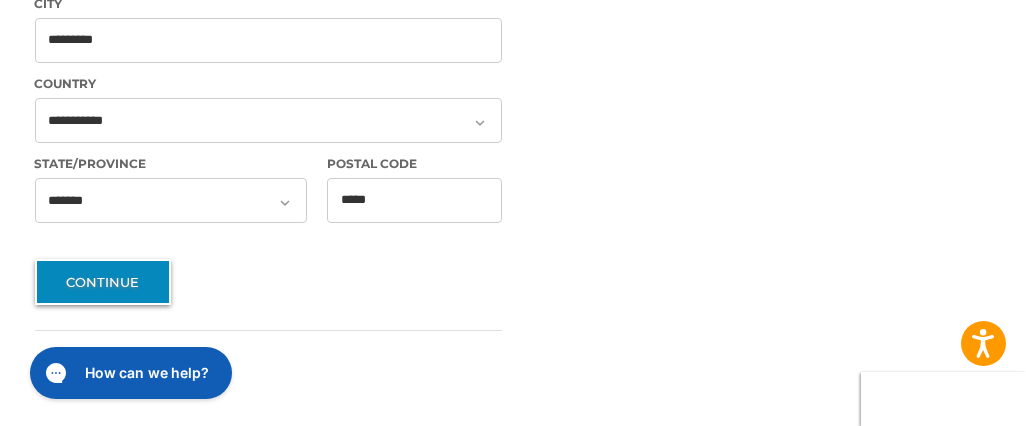 click on "Continue" at bounding box center [103, 282] 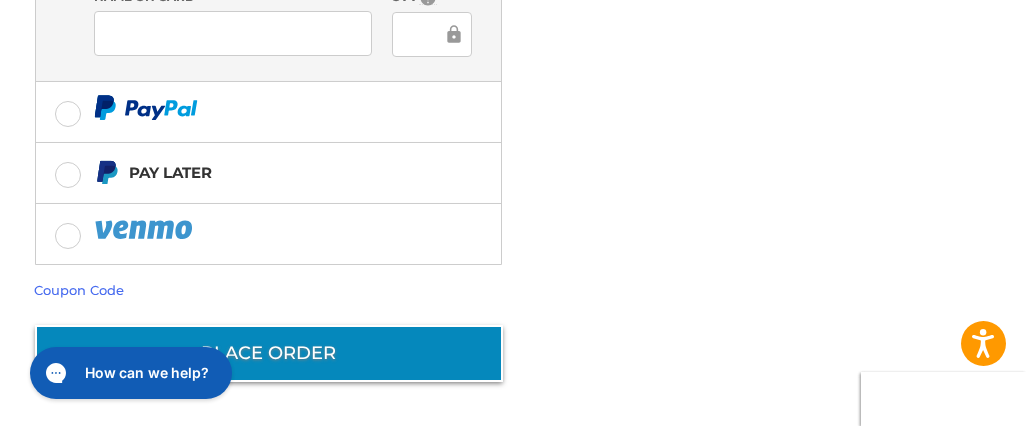 scroll, scrollTop: 860, scrollLeft: 0, axis: vertical 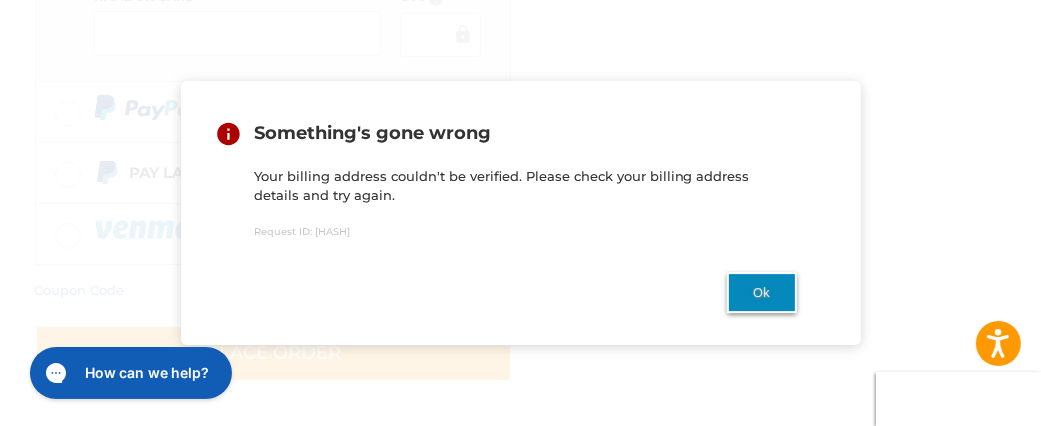click on "Ok" at bounding box center [762, 292] 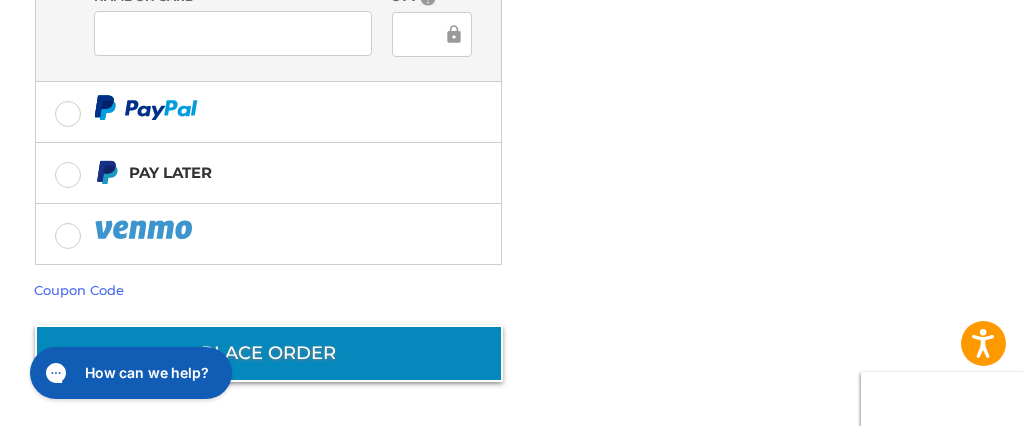 scroll, scrollTop: 860, scrollLeft: 0, axis: vertical 